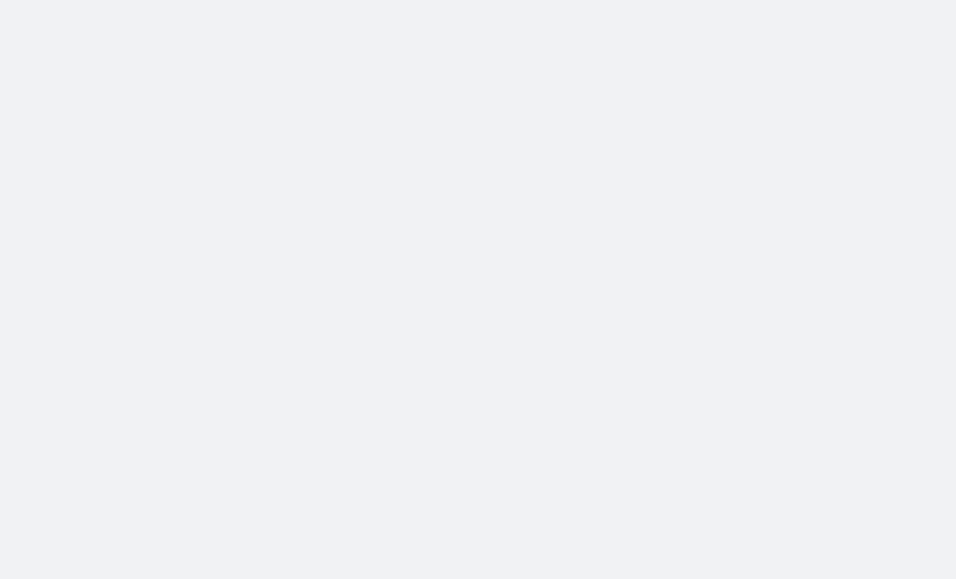 scroll, scrollTop: 0, scrollLeft: 0, axis: both 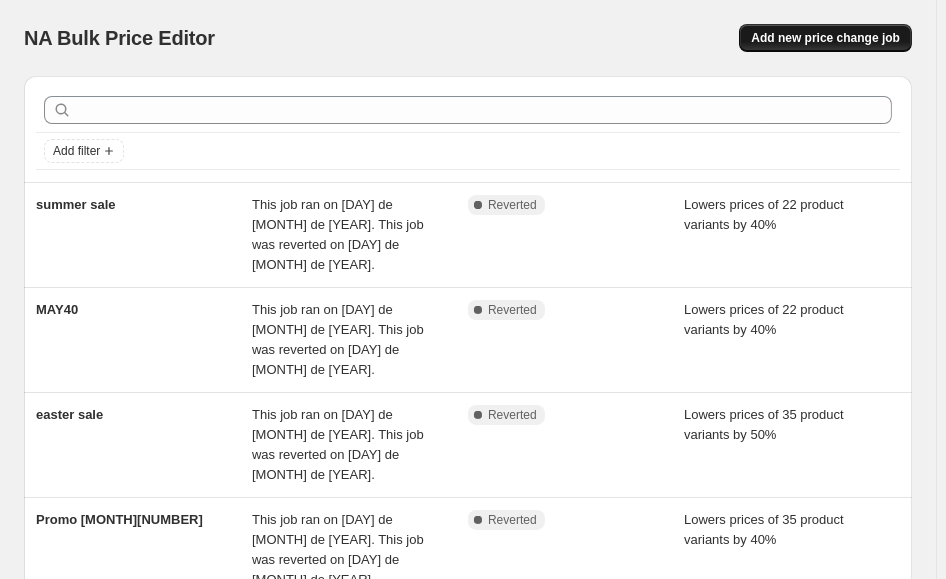 click on "Add new price change job" at bounding box center [825, 38] 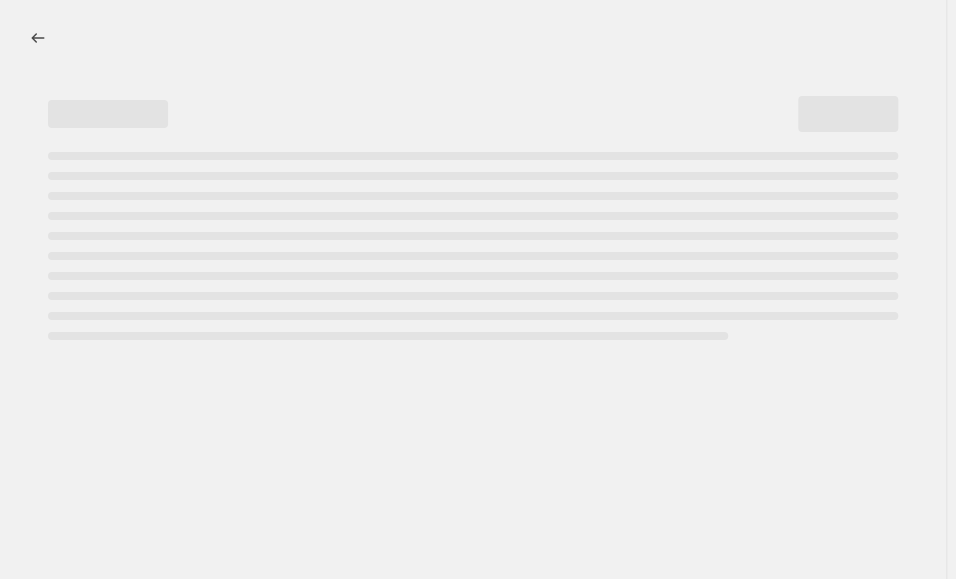 select on "percentage" 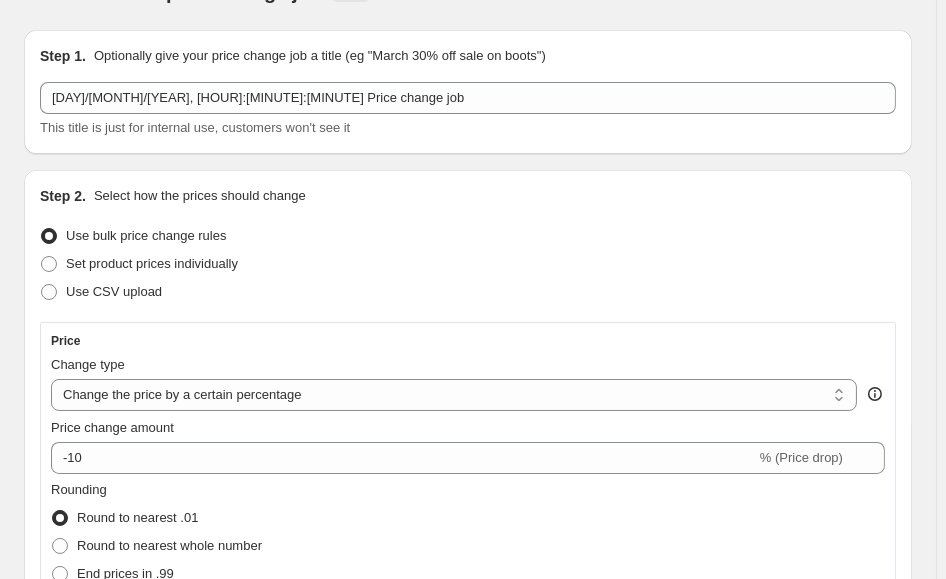 scroll, scrollTop: 47, scrollLeft: 0, axis: vertical 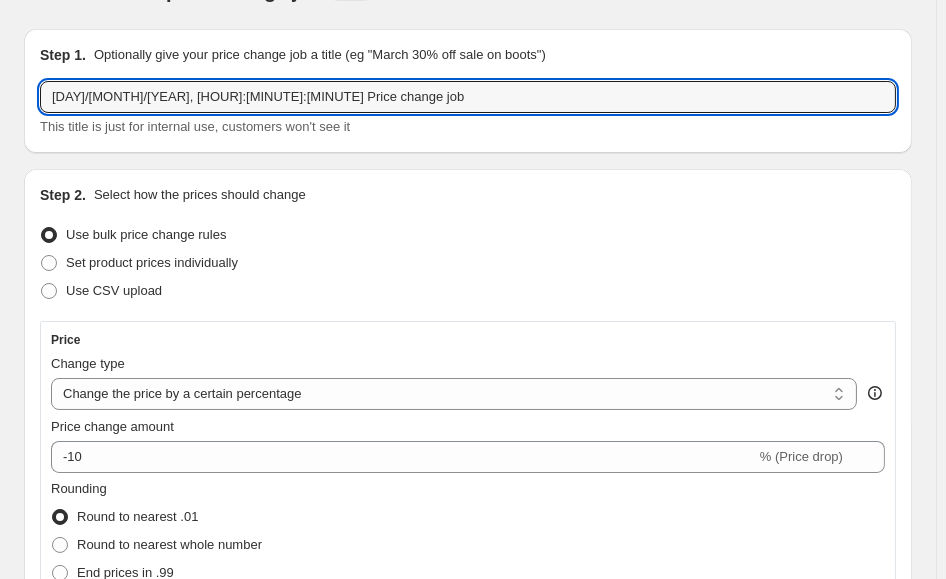 drag, startPoint x: 316, startPoint y: 99, endPoint x: -39, endPoint y: 99, distance: 355 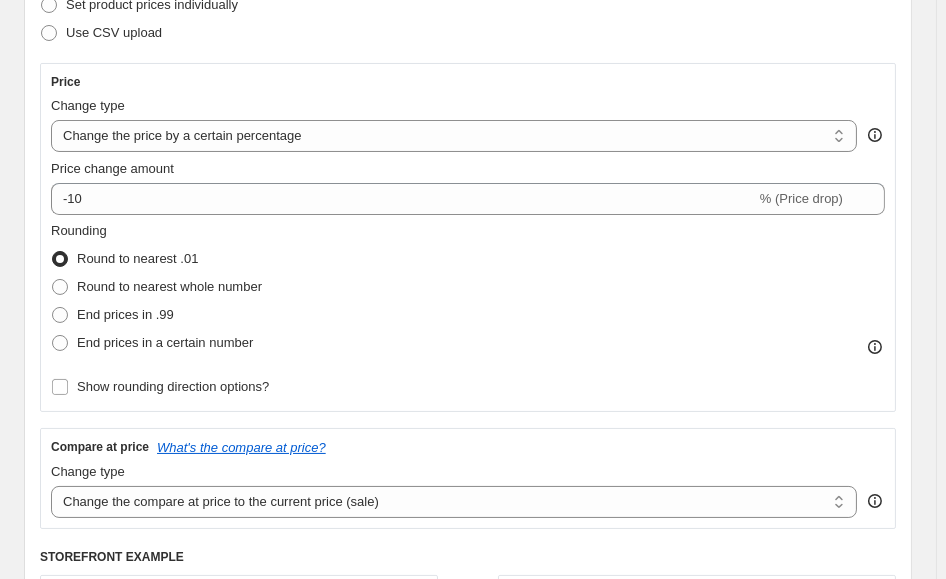 scroll, scrollTop: 306, scrollLeft: 0, axis: vertical 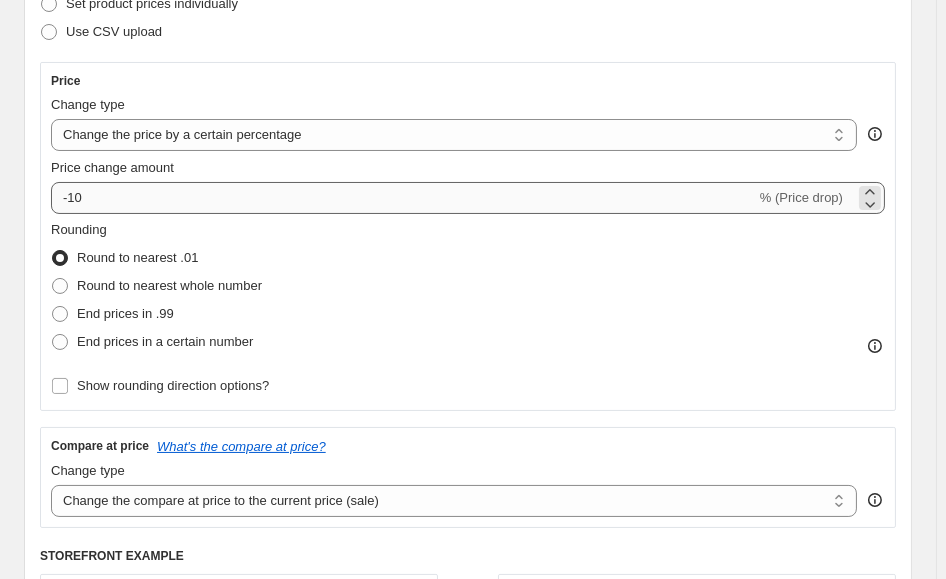type on "august first weekend" 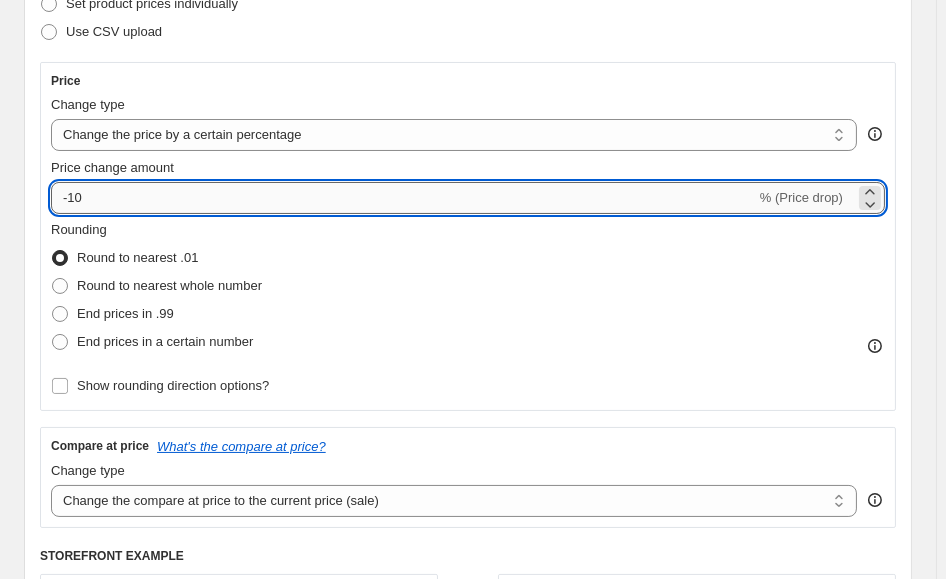 click on "-10" at bounding box center [403, 198] 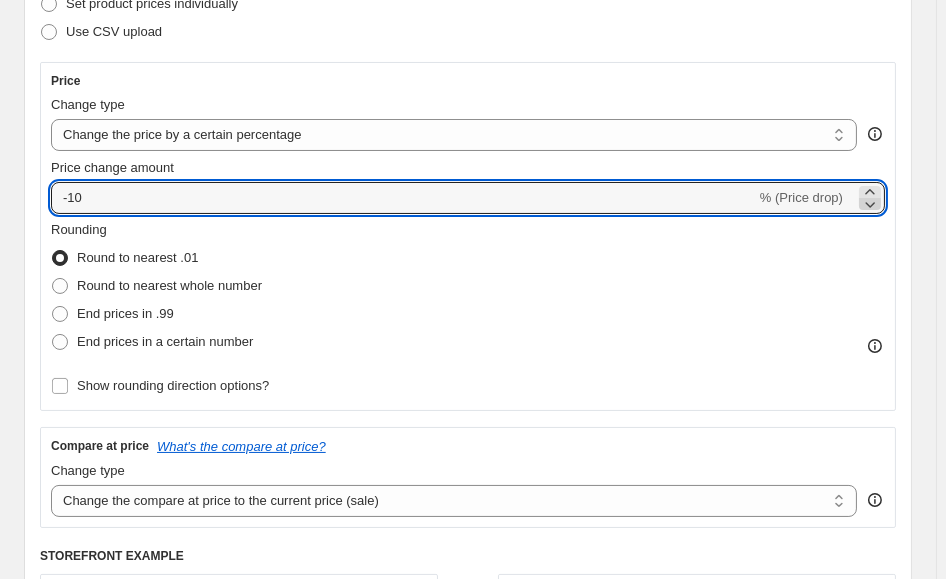 click 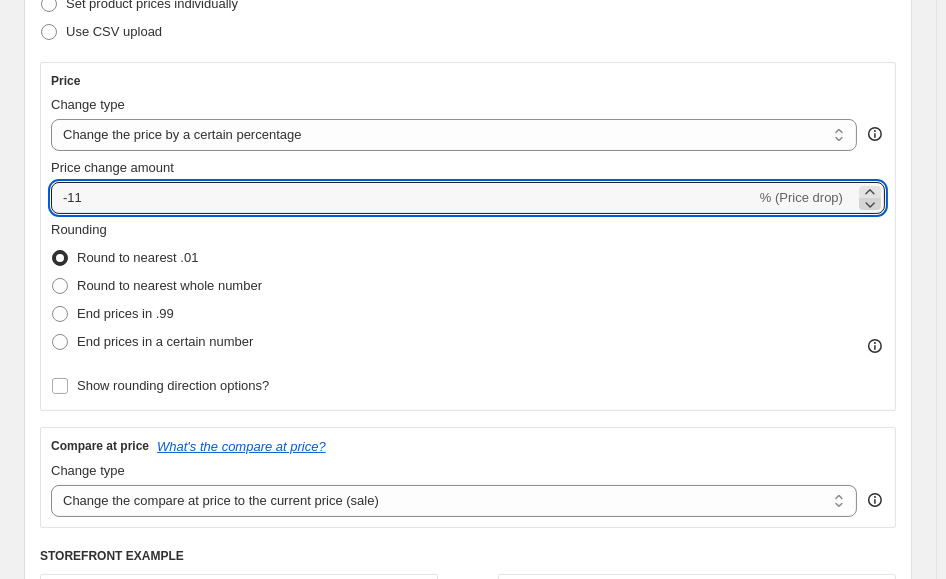 click 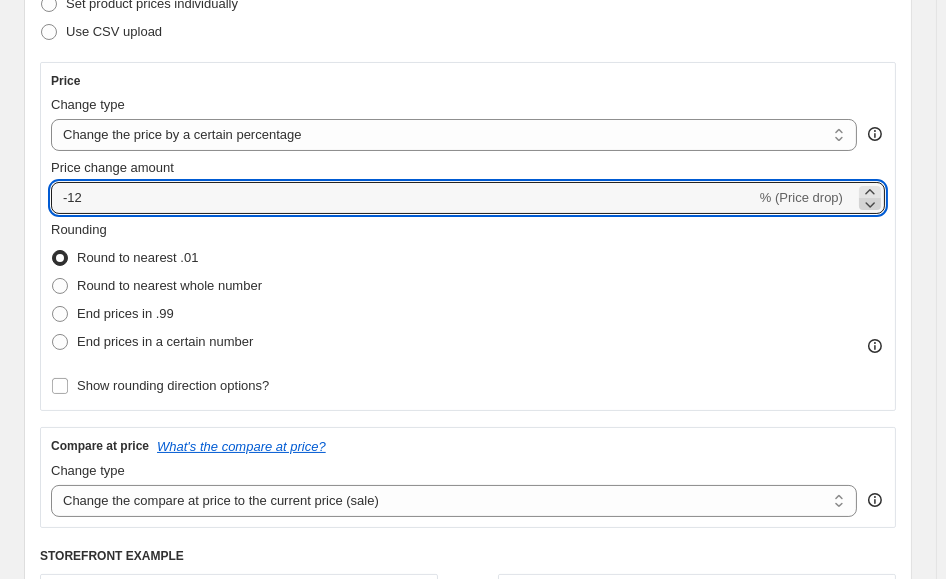 click 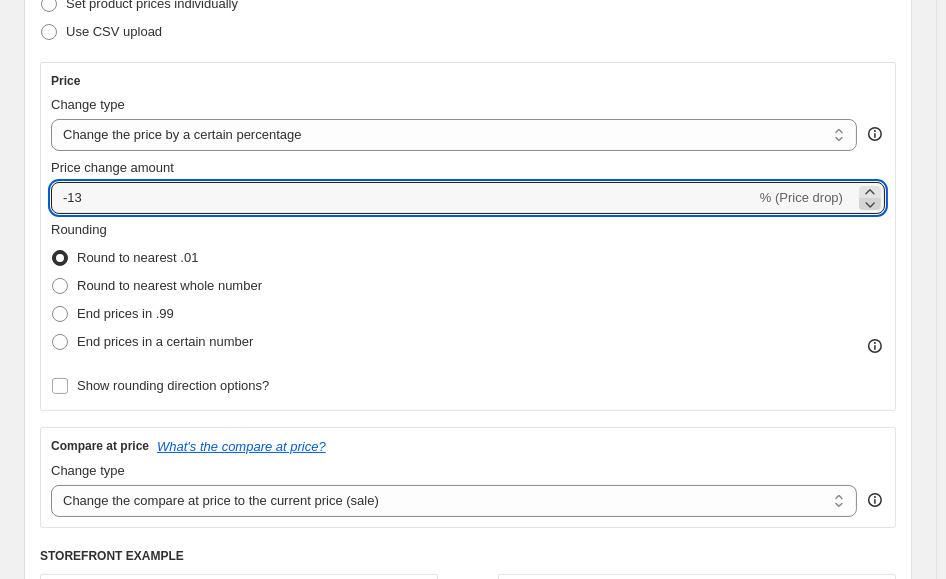 click 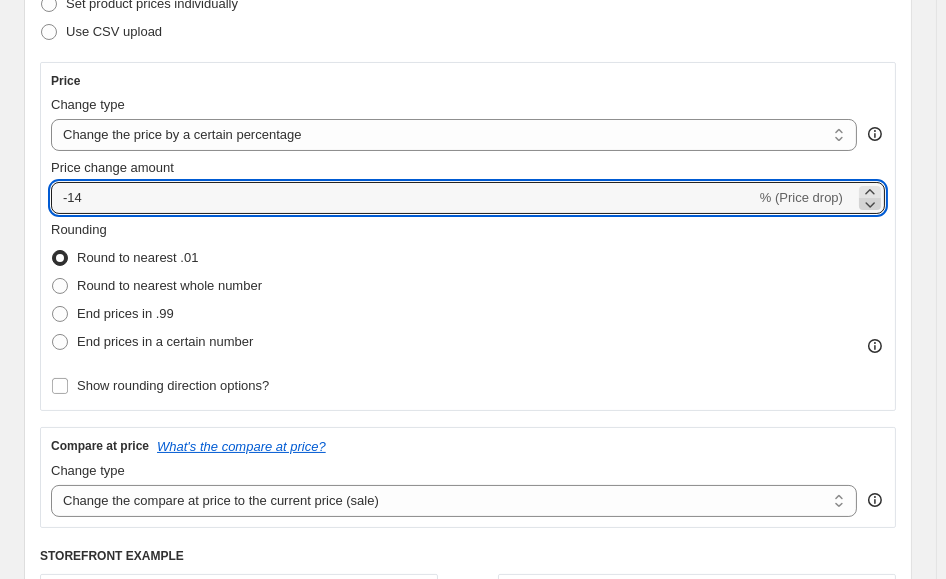 click 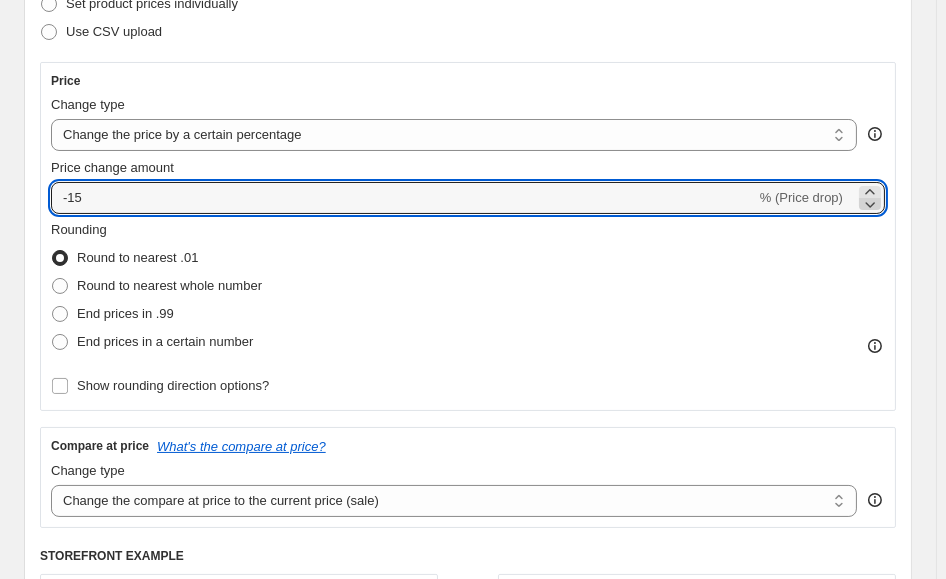 click 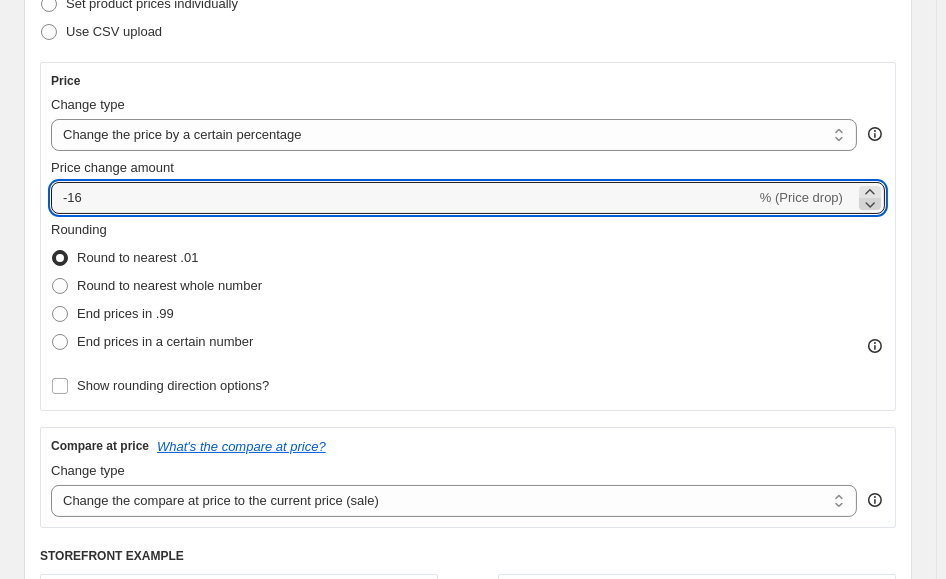 click 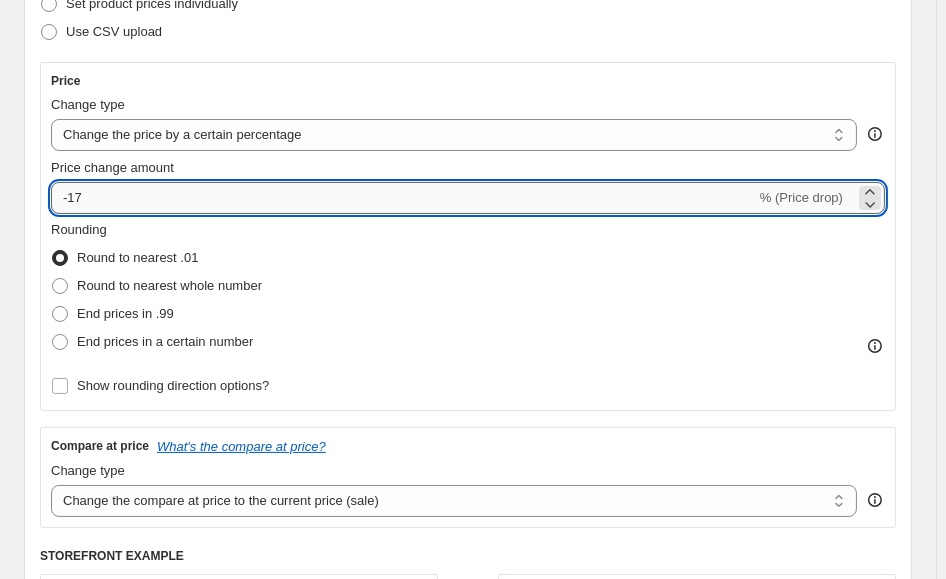 drag, startPoint x: 329, startPoint y: 198, endPoint x: 66, endPoint y: 199, distance: 263.0019 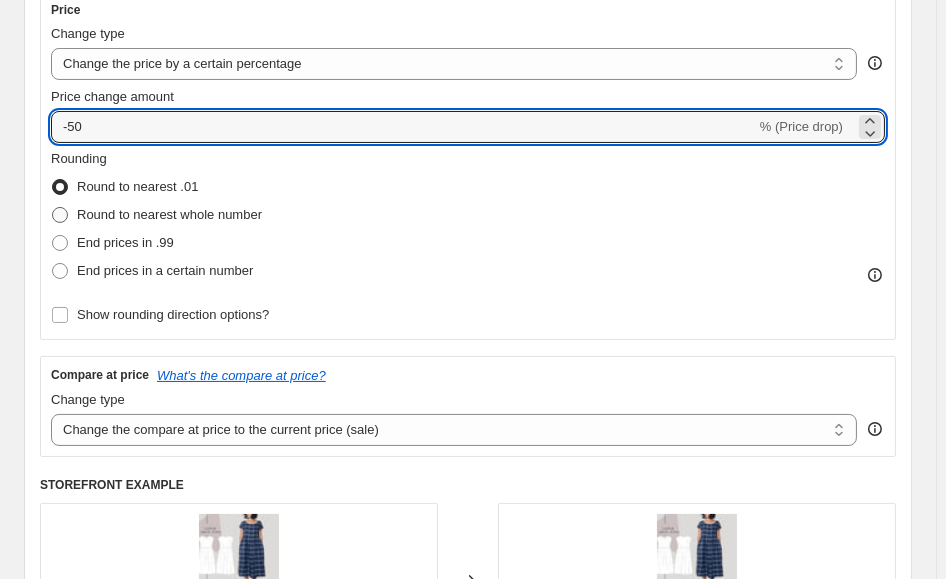 scroll, scrollTop: 394, scrollLeft: 0, axis: vertical 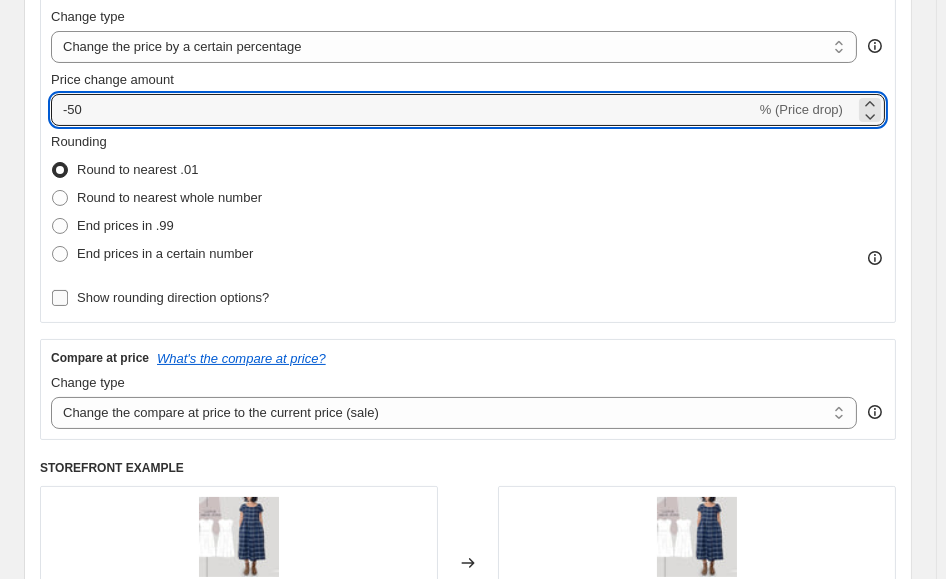type on "-50" 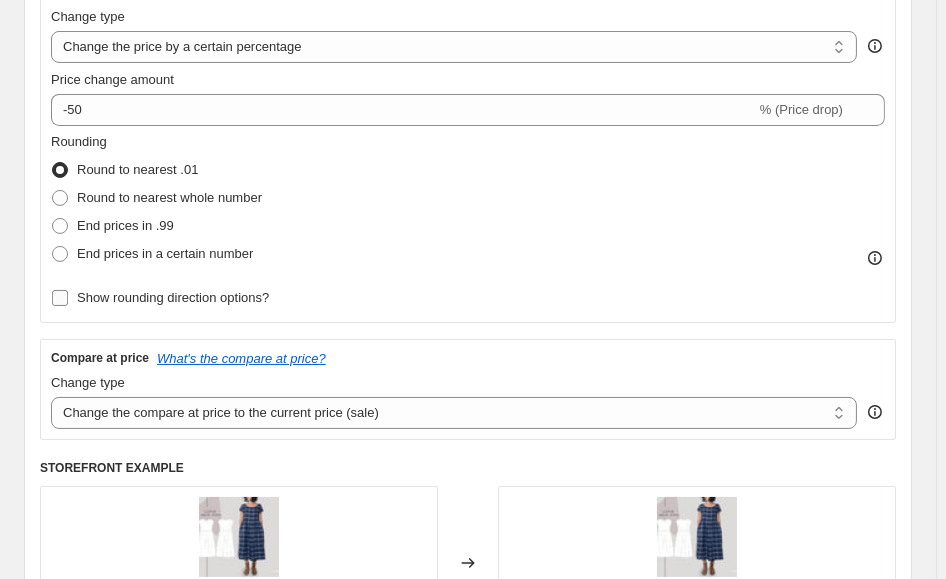 click on "Show rounding direction options?" at bounding box center (160, 298) 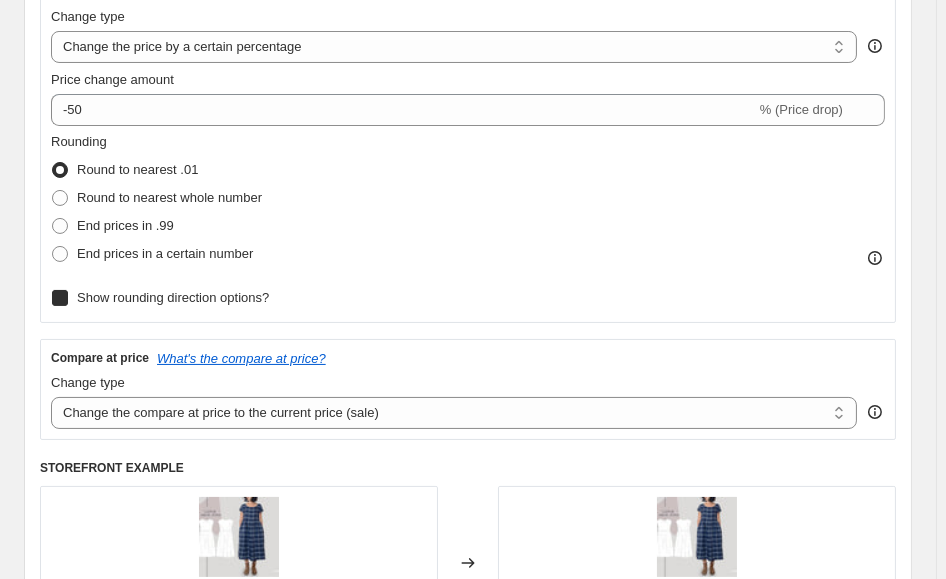 checkbox on "true" 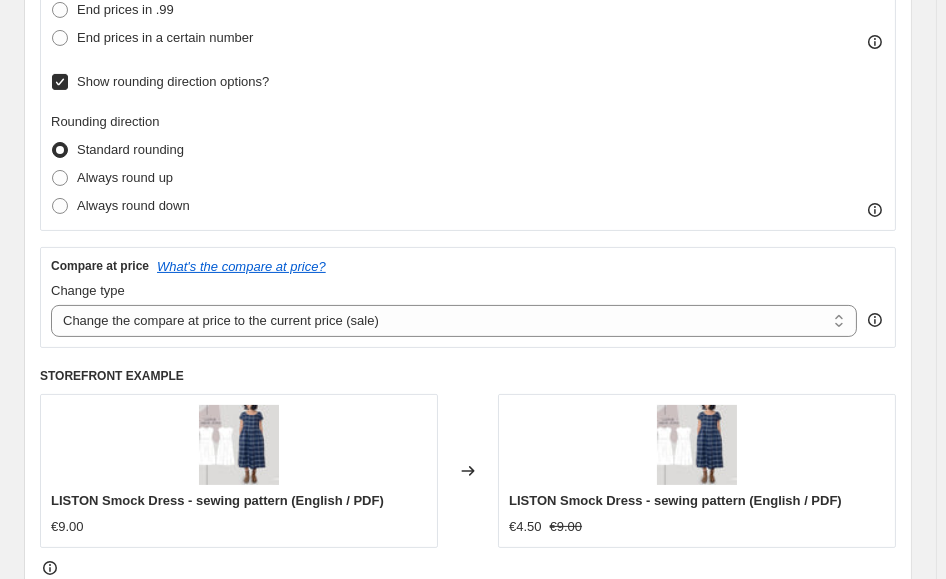 scroll, scrollTop: 614, scrollLeft: 0, axis: vertical 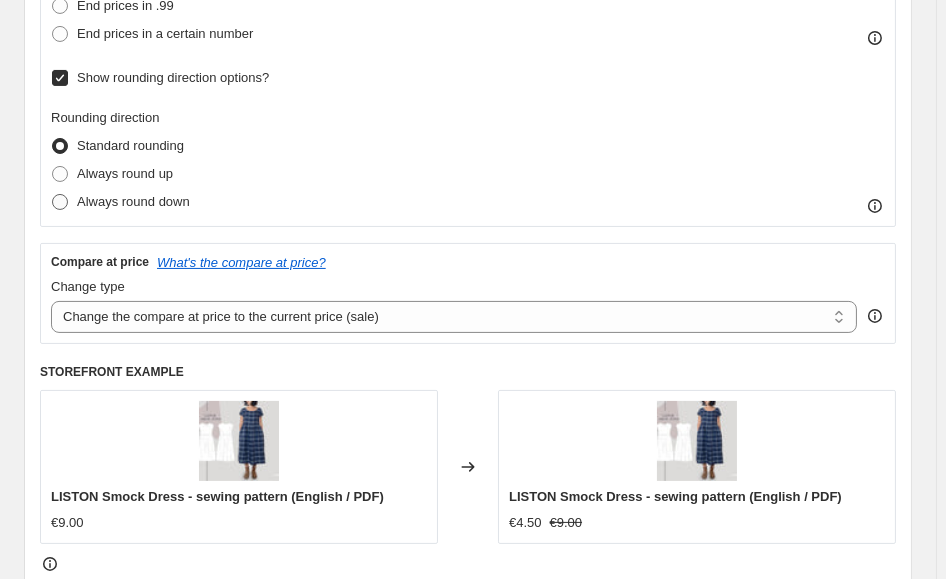 click on "Always round down" at bounding box center (133, 201) 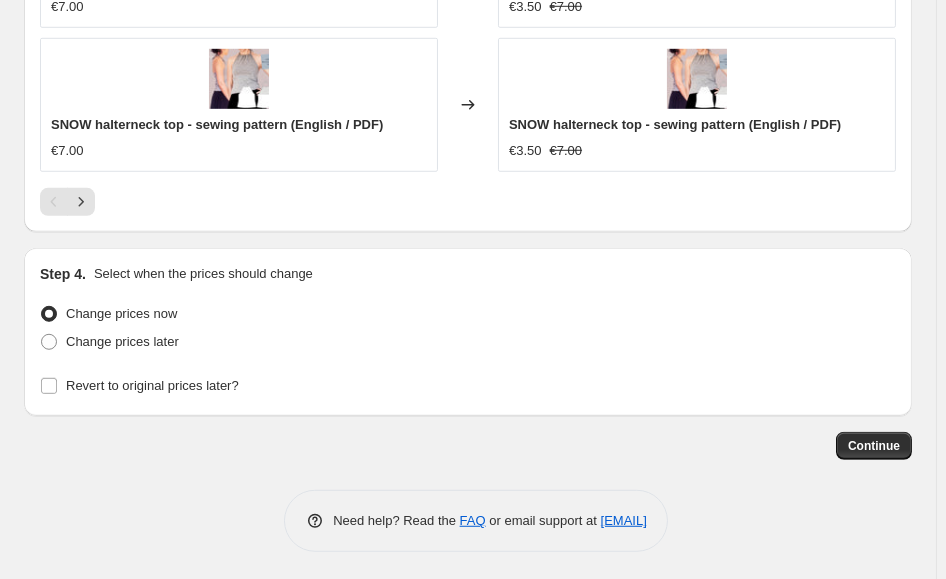 scroll, scrollTop: 2048, scrollLeft: 0, axis: vertical 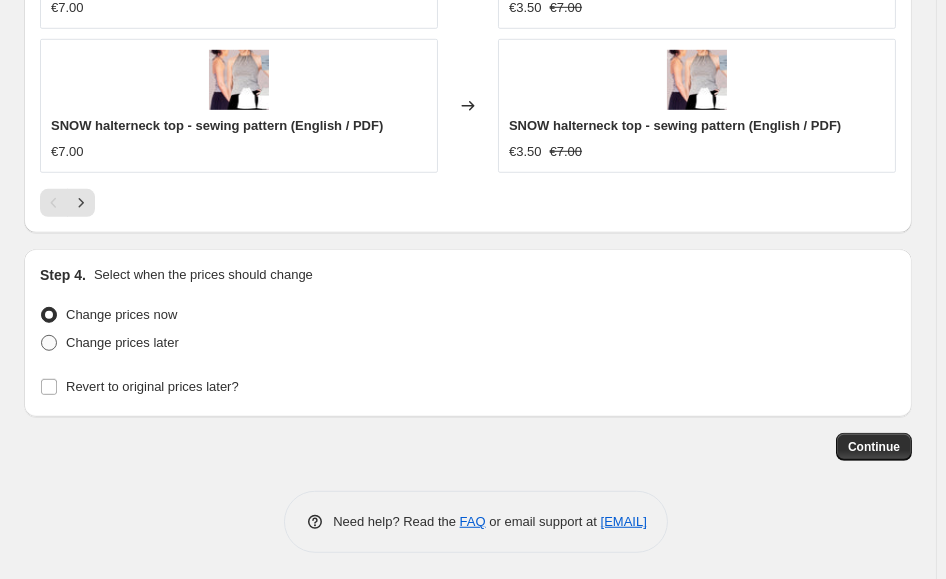 click on "Change prices later" at bounding box center (122, 342) 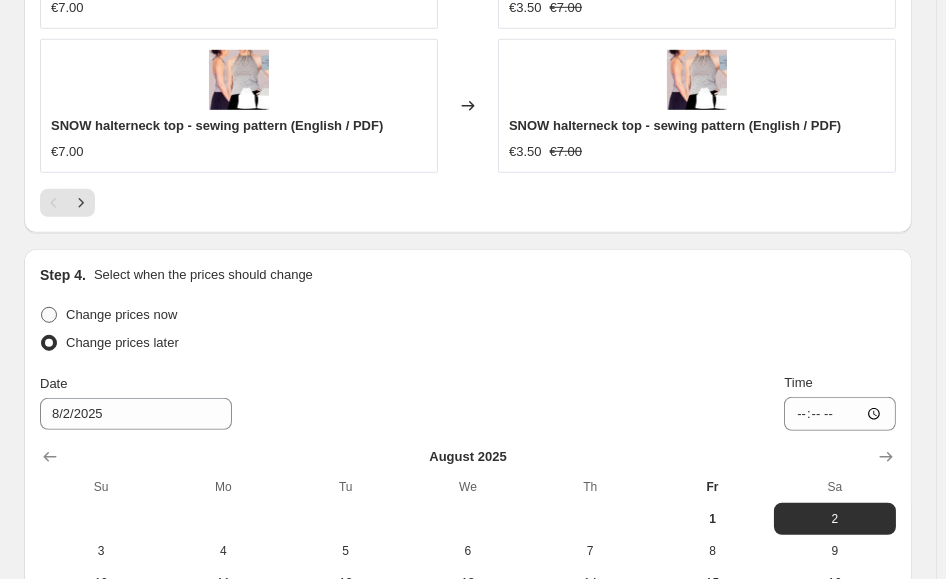 click on "Change prices now" at bounding box center [121, 314] 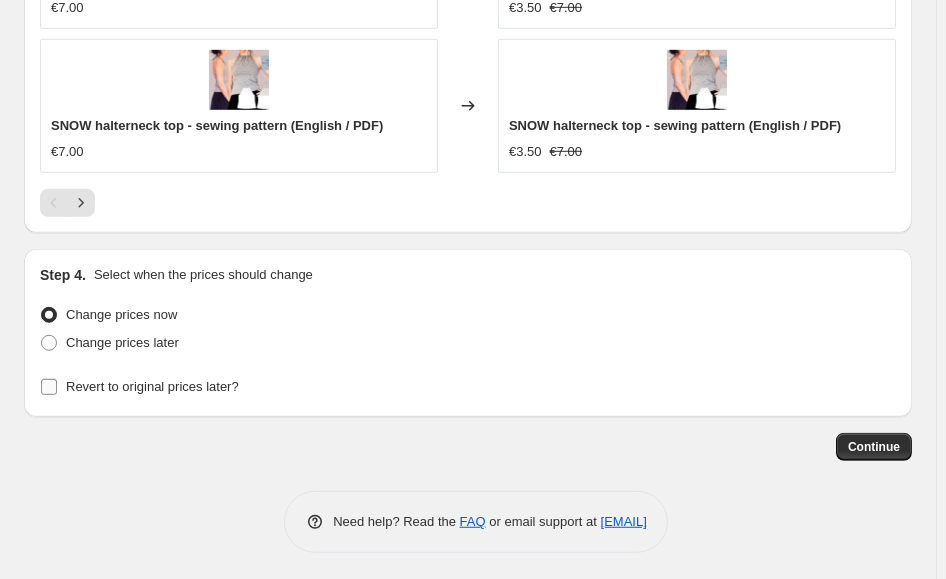 click on "Revert to original prices later?" at bounding box center [152, 387] 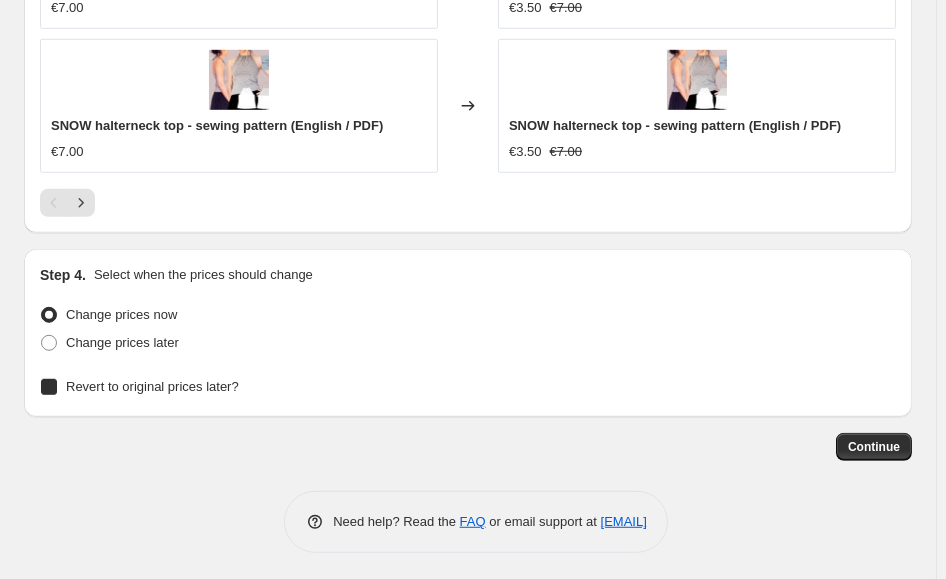 checkbox on "true" 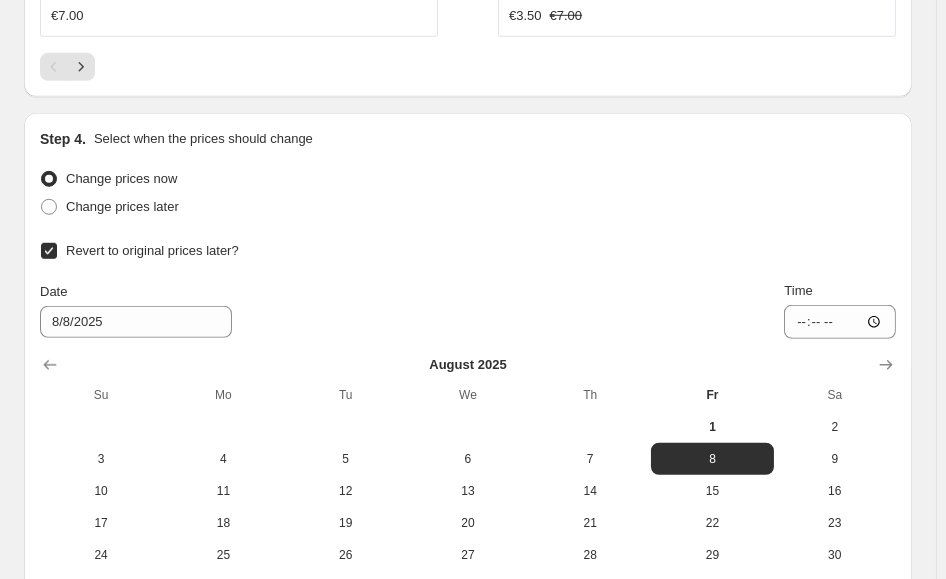 scroll, scrollTop: 2186, scrollLeft: 0, axis: vertical 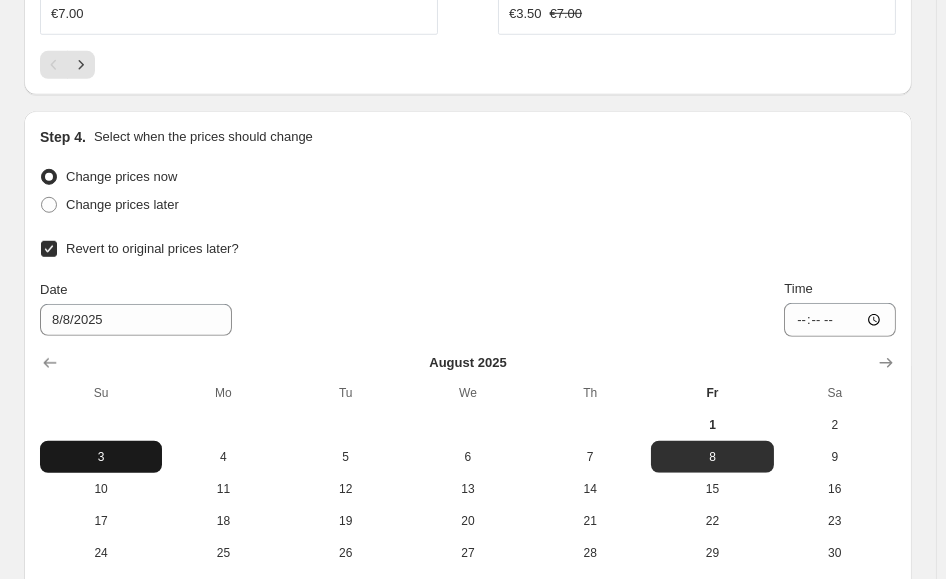click on "3" at bounding box center (101, 457) 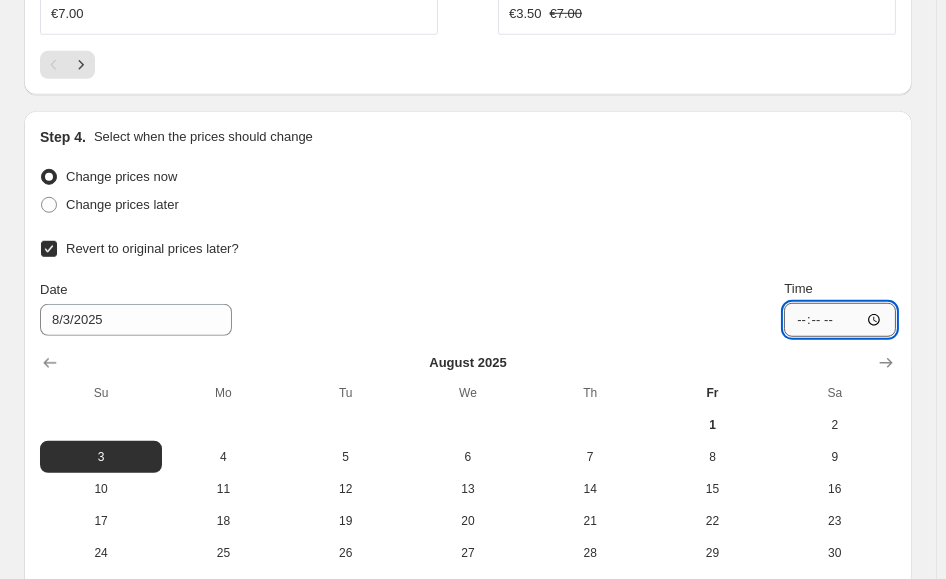 click on "08:28" at bounding box center (840, 320) 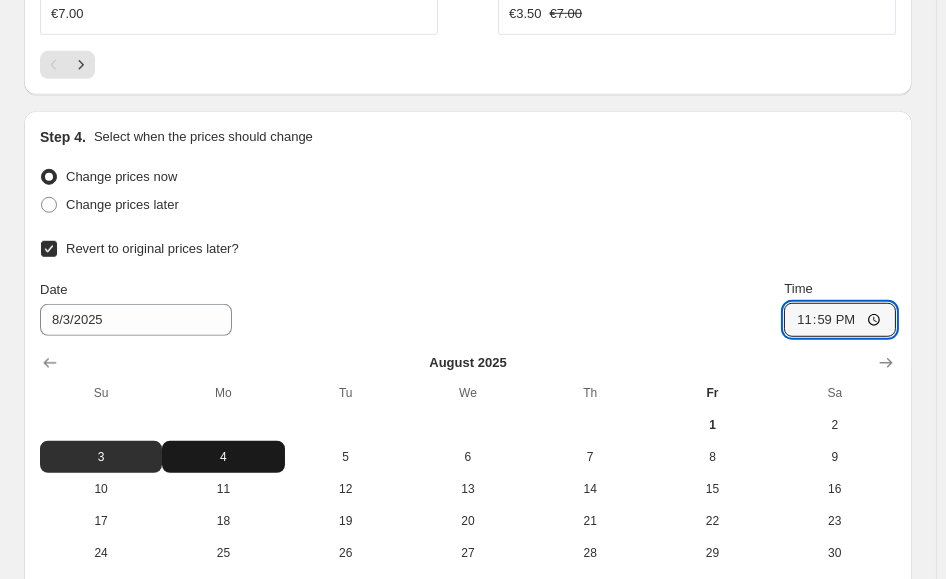 type on "23:59" 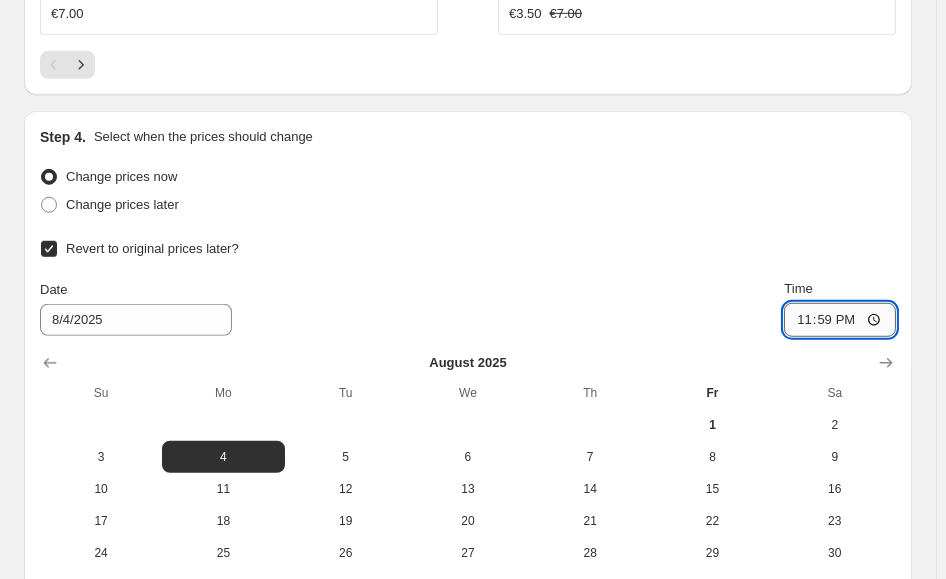 click on "23:59" at bounding box center (840, 320) 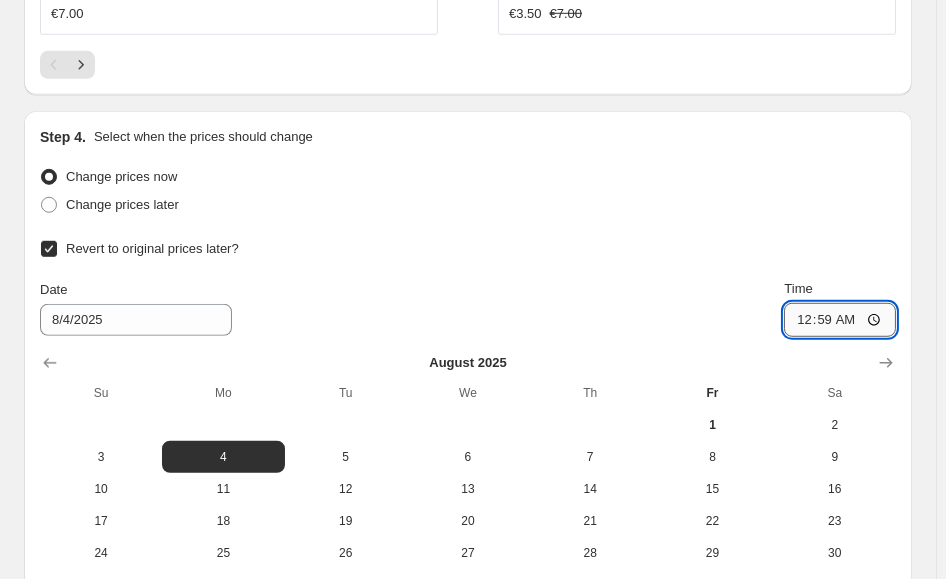 click on "00:59" at bounding box center (840, 320) 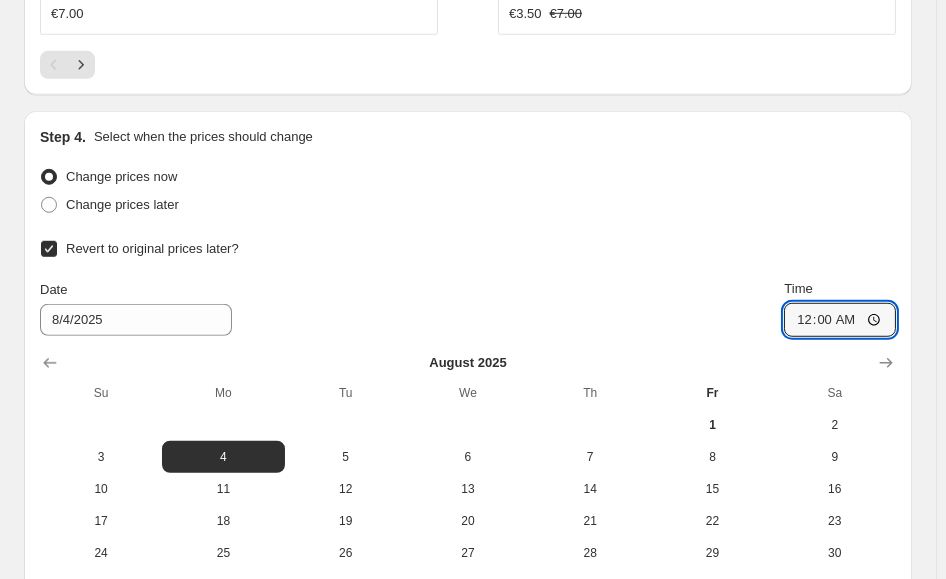 type on "00:00" 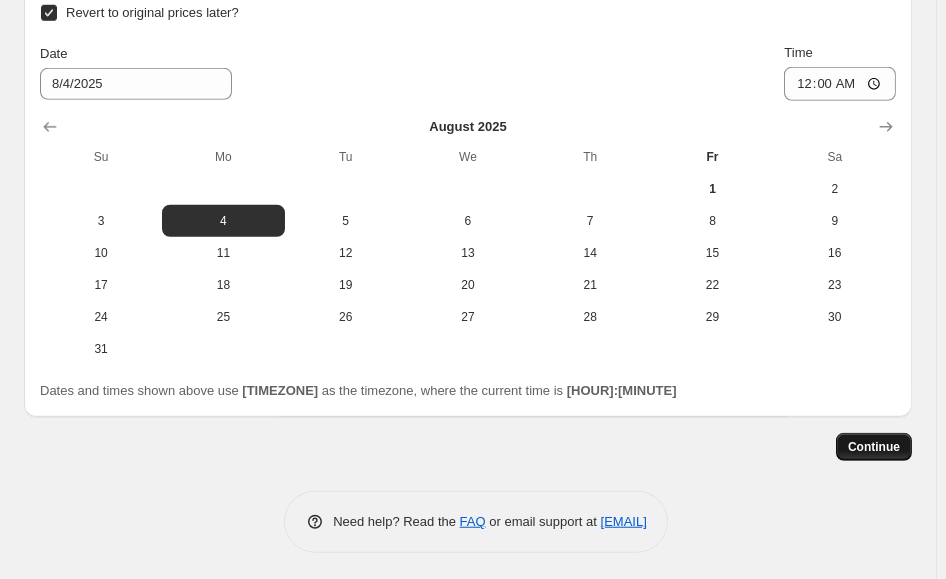 scroll, scrollTop: 2421, scrollLeft: 0, axis: vertical 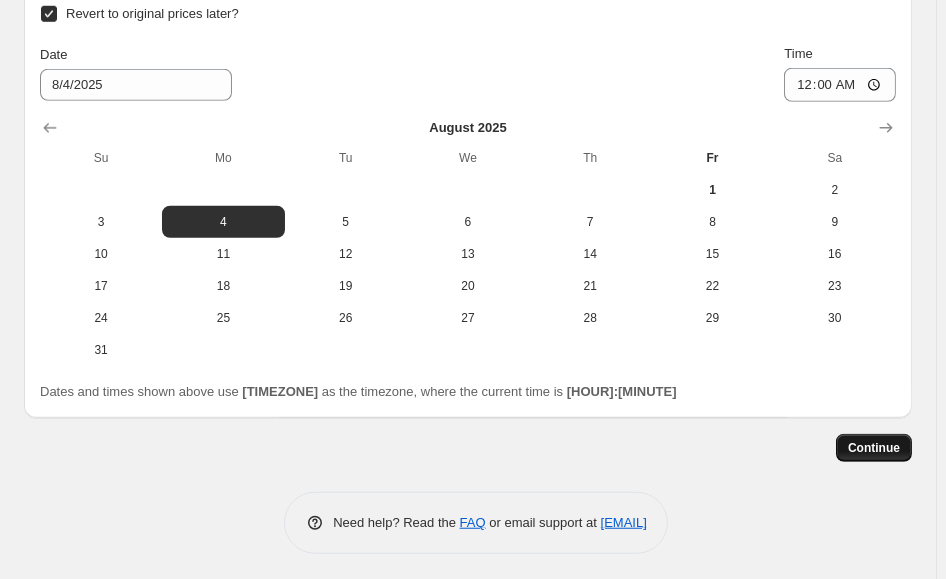 click on "Continue" at bounding box center (874, 448) 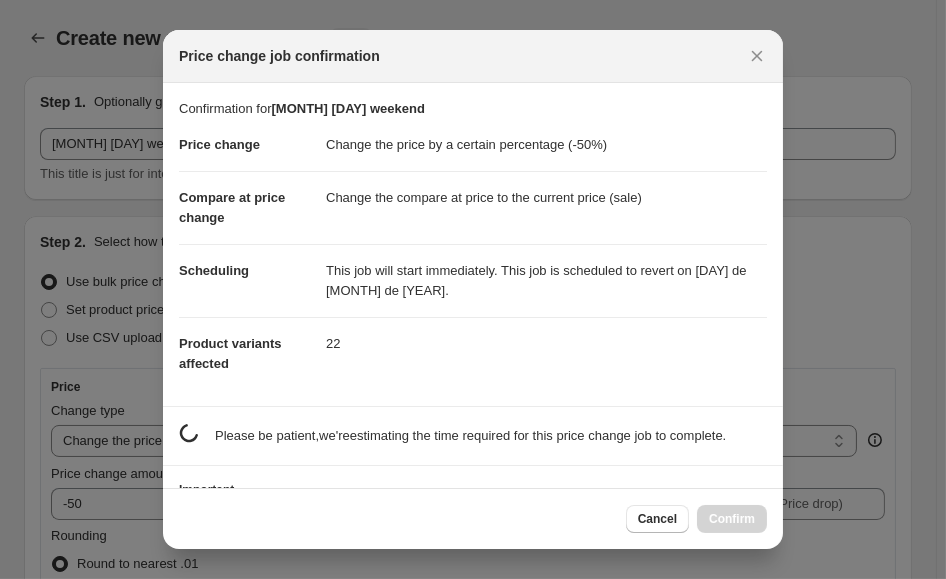 scroll, scrollTop: 0, scrollLeft: 0, axis: both 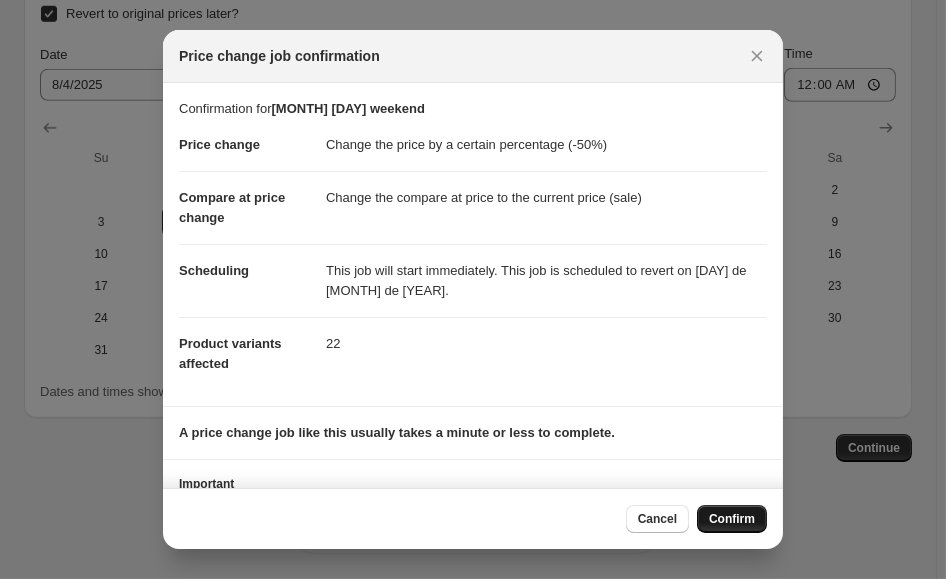 click on "Confirm" at bounding box center (732, 519) 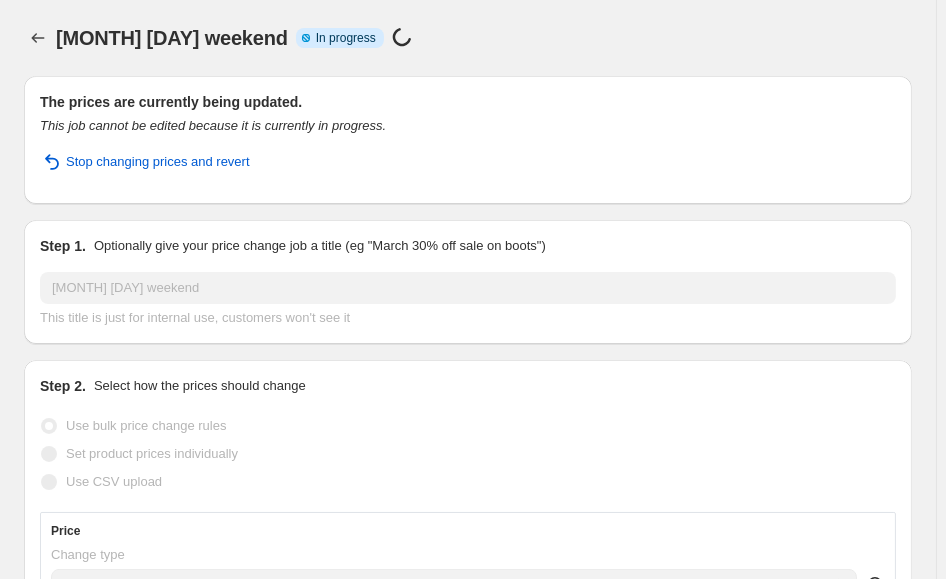 scroll, scrollTop: 0, scrollLeft: 0, axis: both 